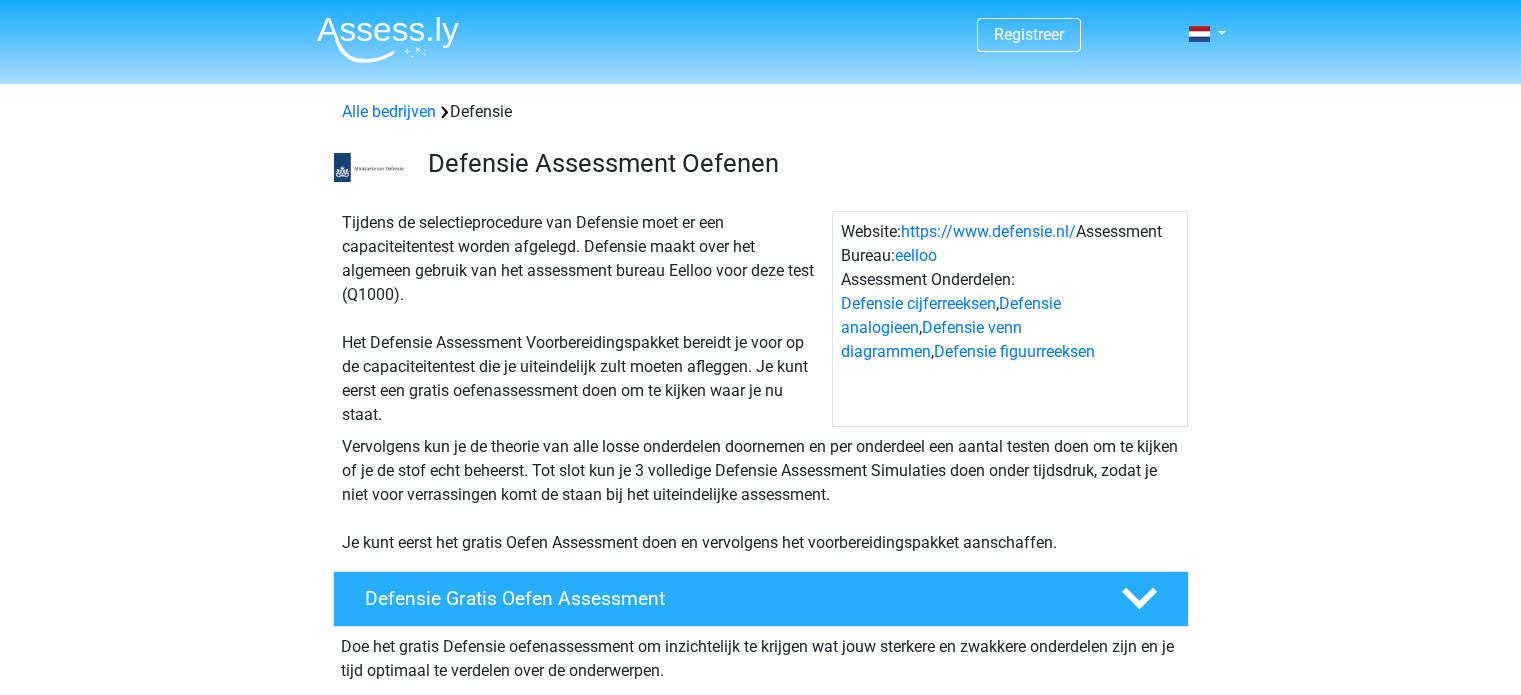 scroll, scrollTop: 0, scrollLeft: 0, axis: both 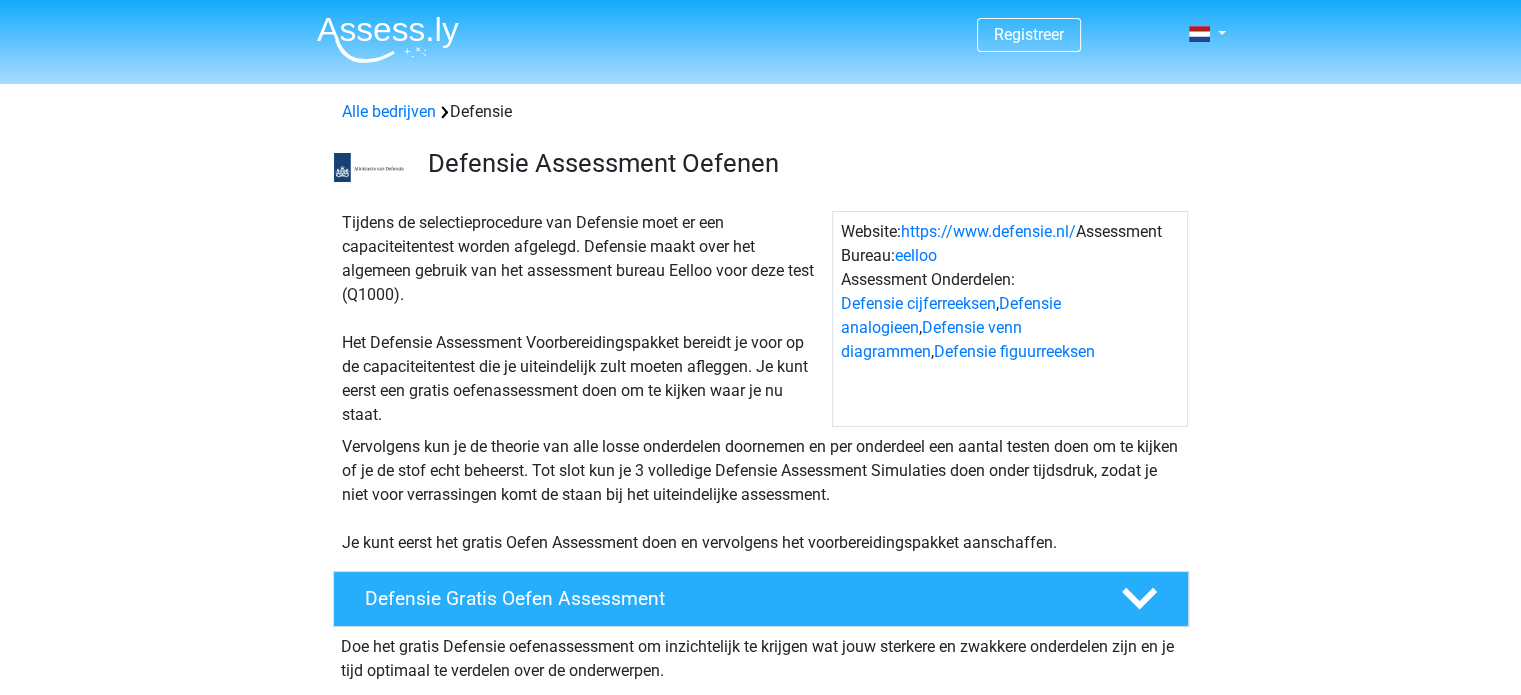drag, startPoint x: 396, startPoint y: 63, endPoint x: 379, endPoint y: 20, distance: 46.238514 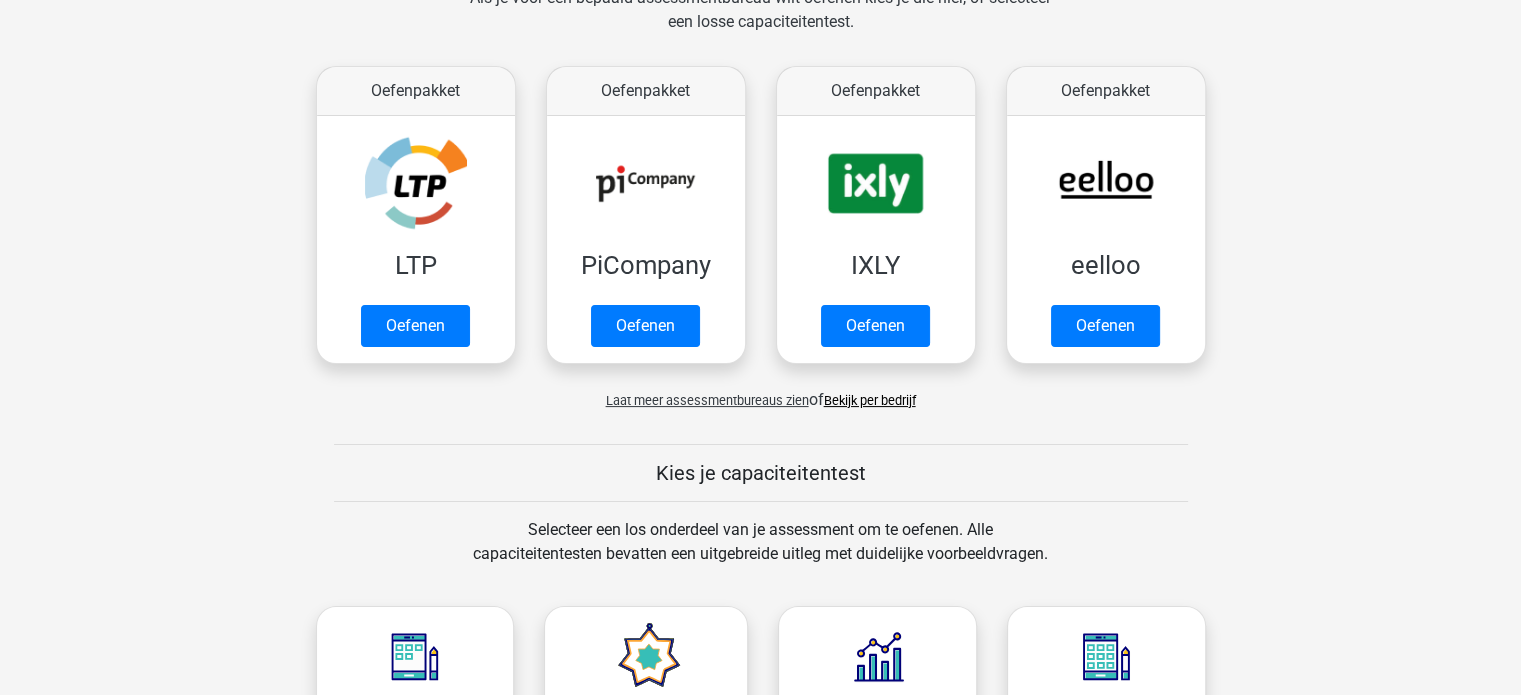 scroll, scrollTop: 332, scrollLeft: 0, axis: vertical 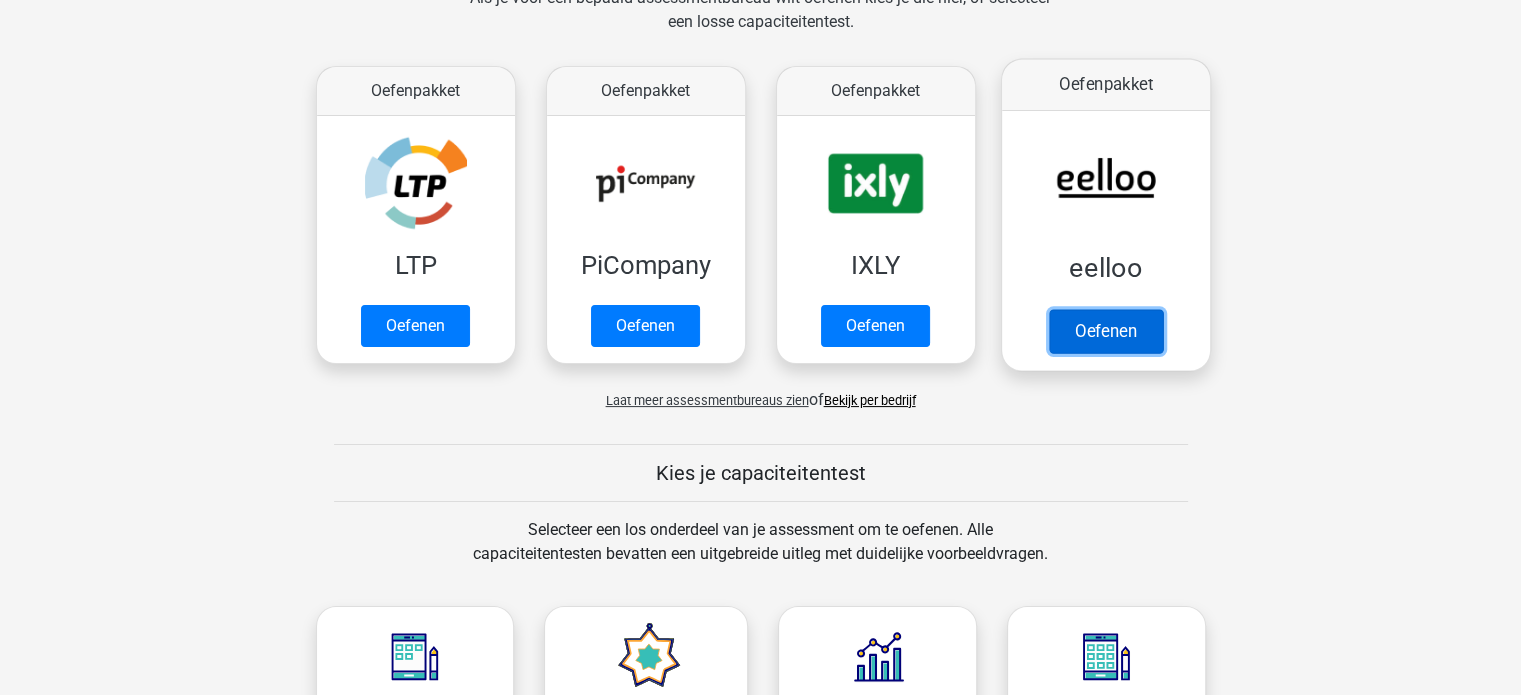 click on "Oefenen" at bounding box center [1105, 331] 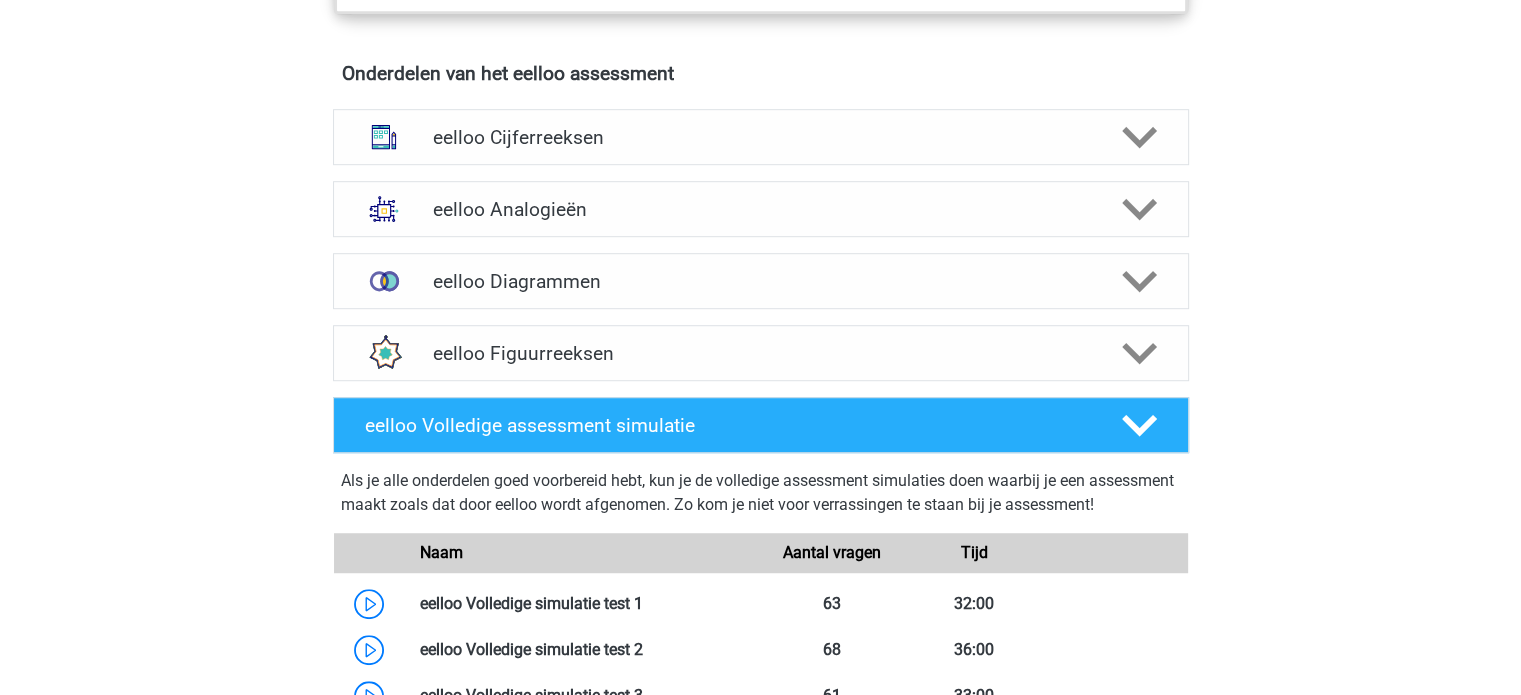 scroll, scrollTop: 1184, scrollLeft: 0, axis: vertical 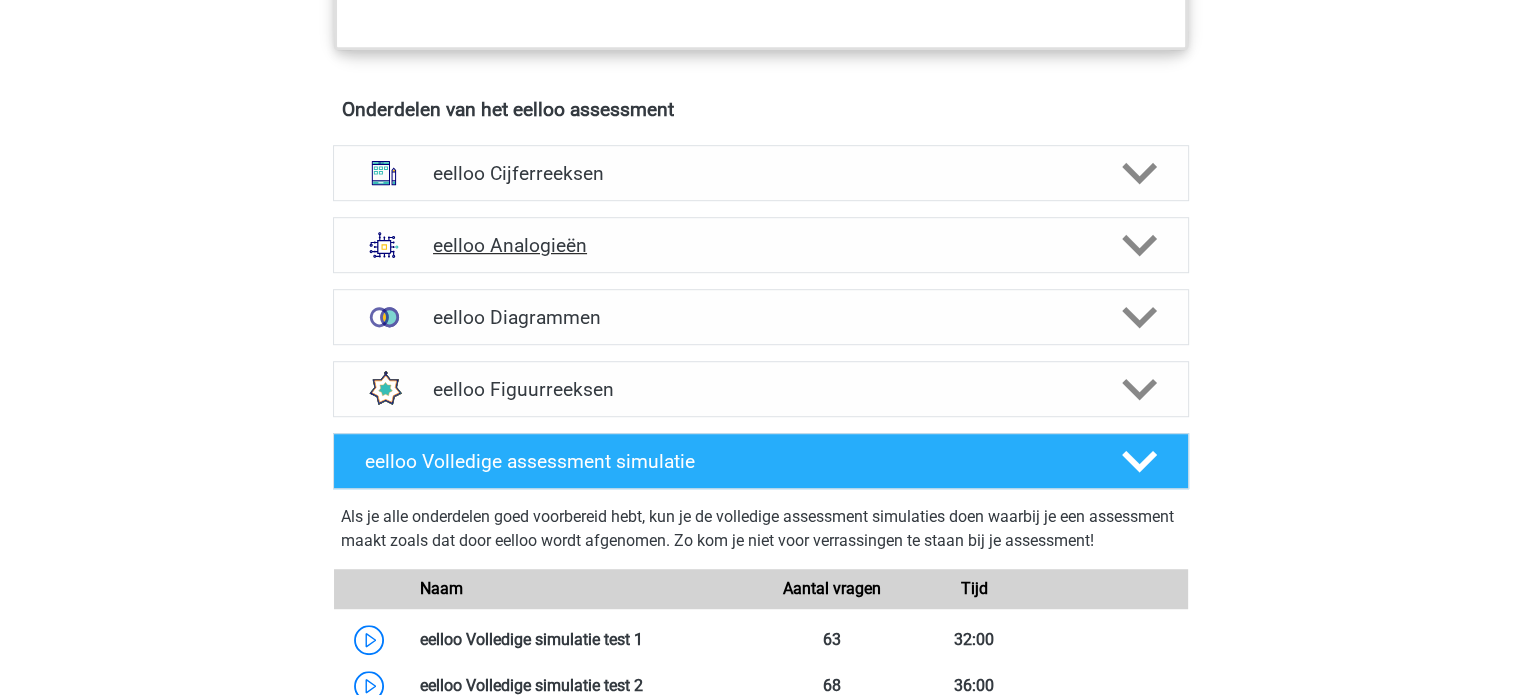 click on "eelloo Analogieën" at bounding box center (761, 245) 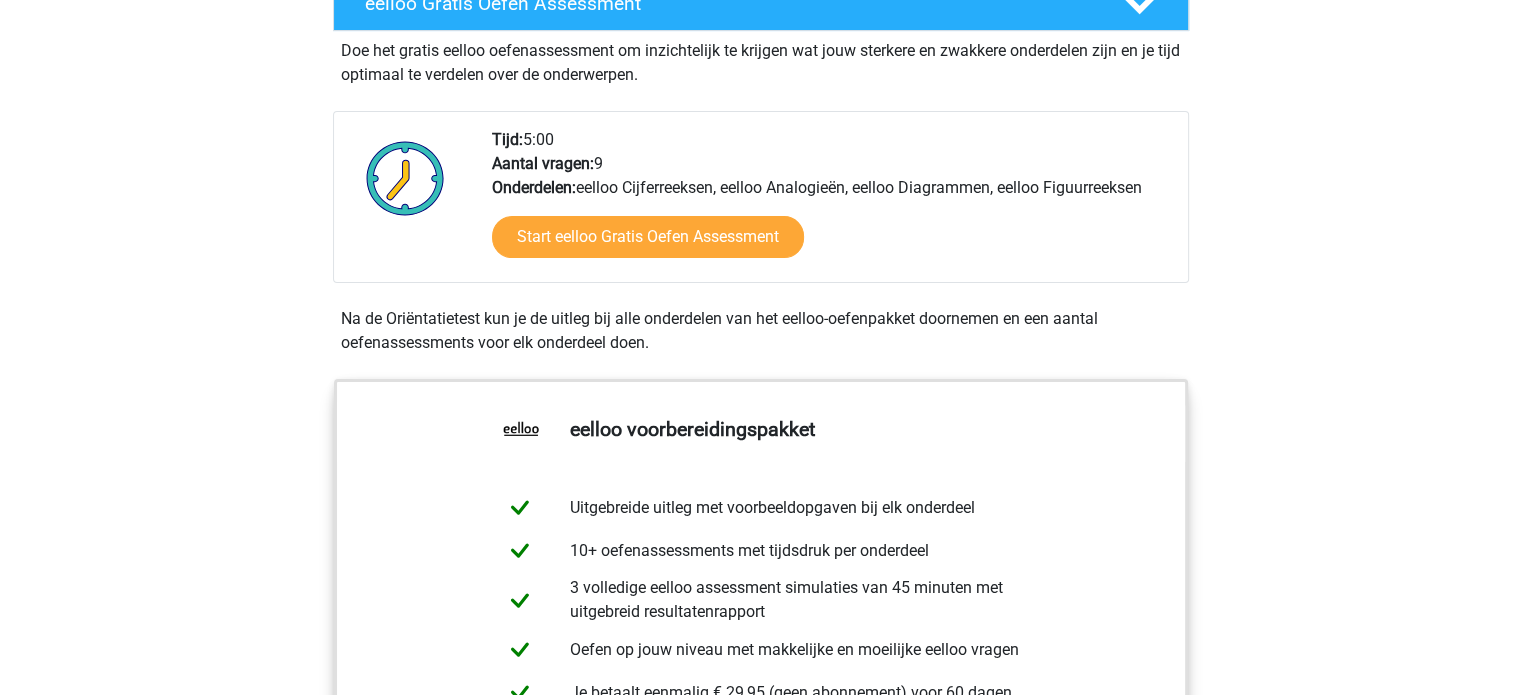scroll, scrollTop: 0, scrollLeft: 0, axis: both 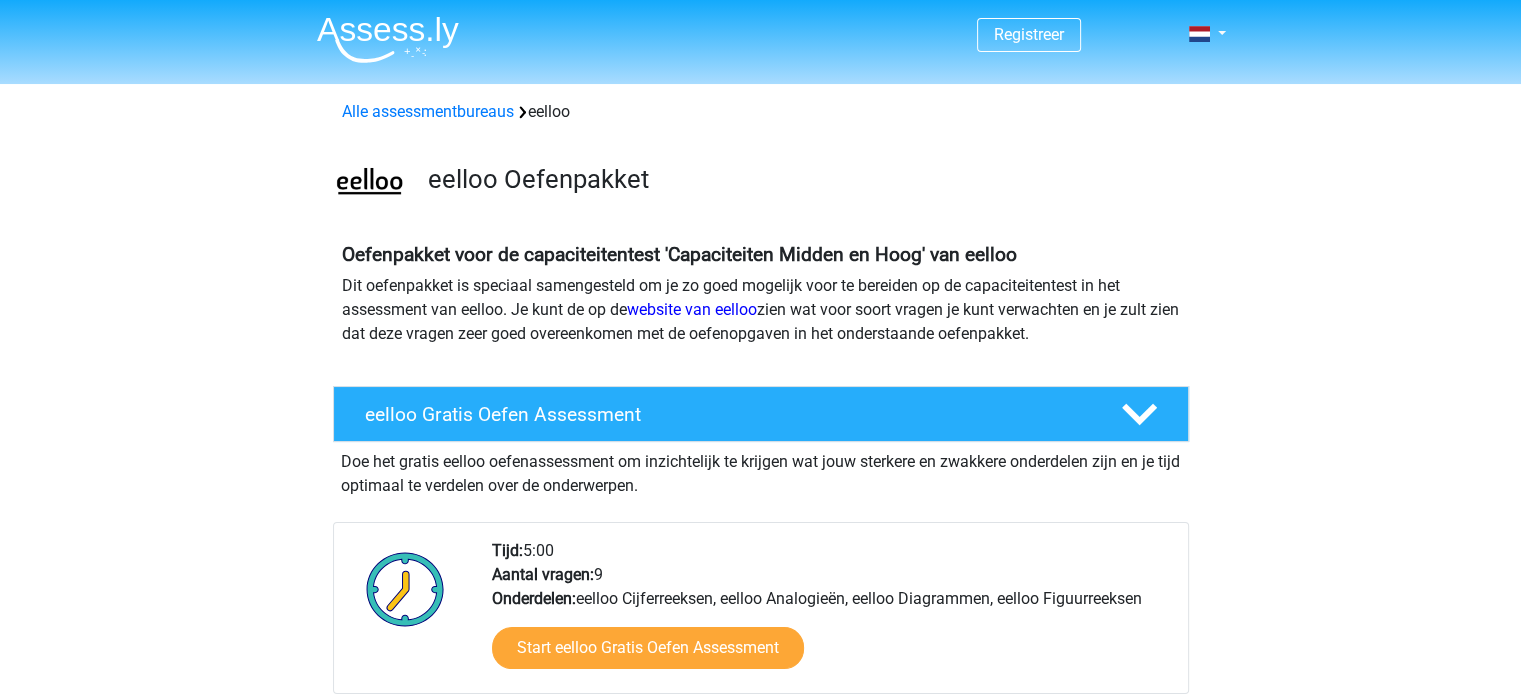 click on "Registreer" at bounding box center [1029, 35] 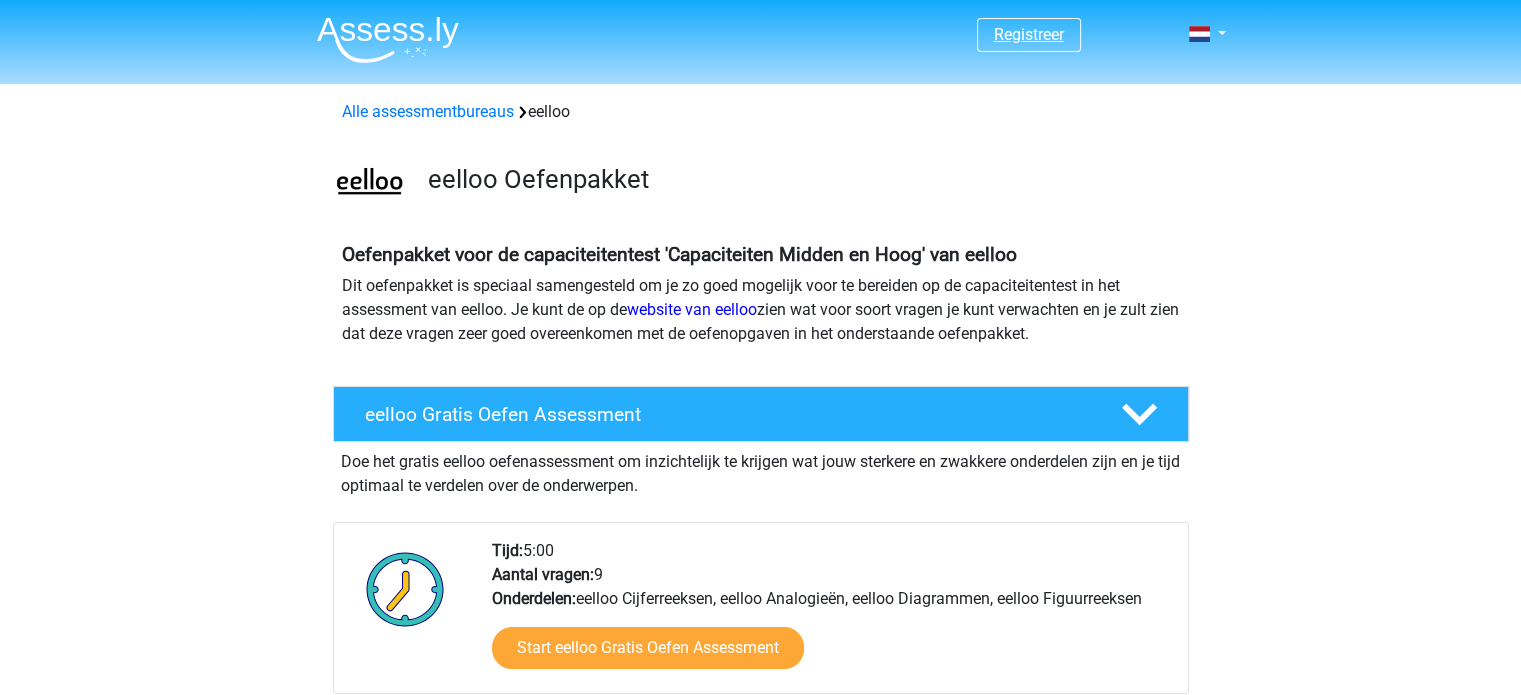 click on "Registreer" at bounding box center (1029, 34) 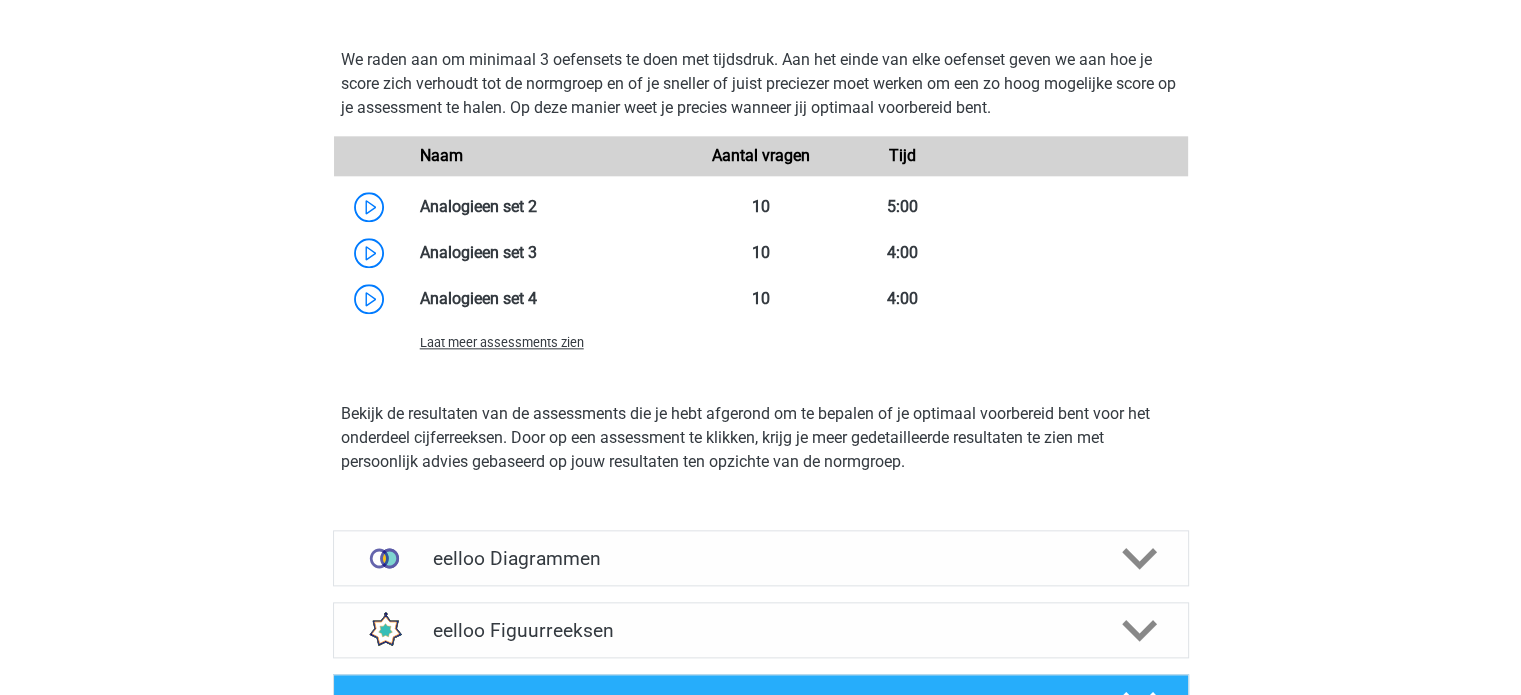 scroll, scrollTop: 2278, scrollLeft: 0, axis: vertical 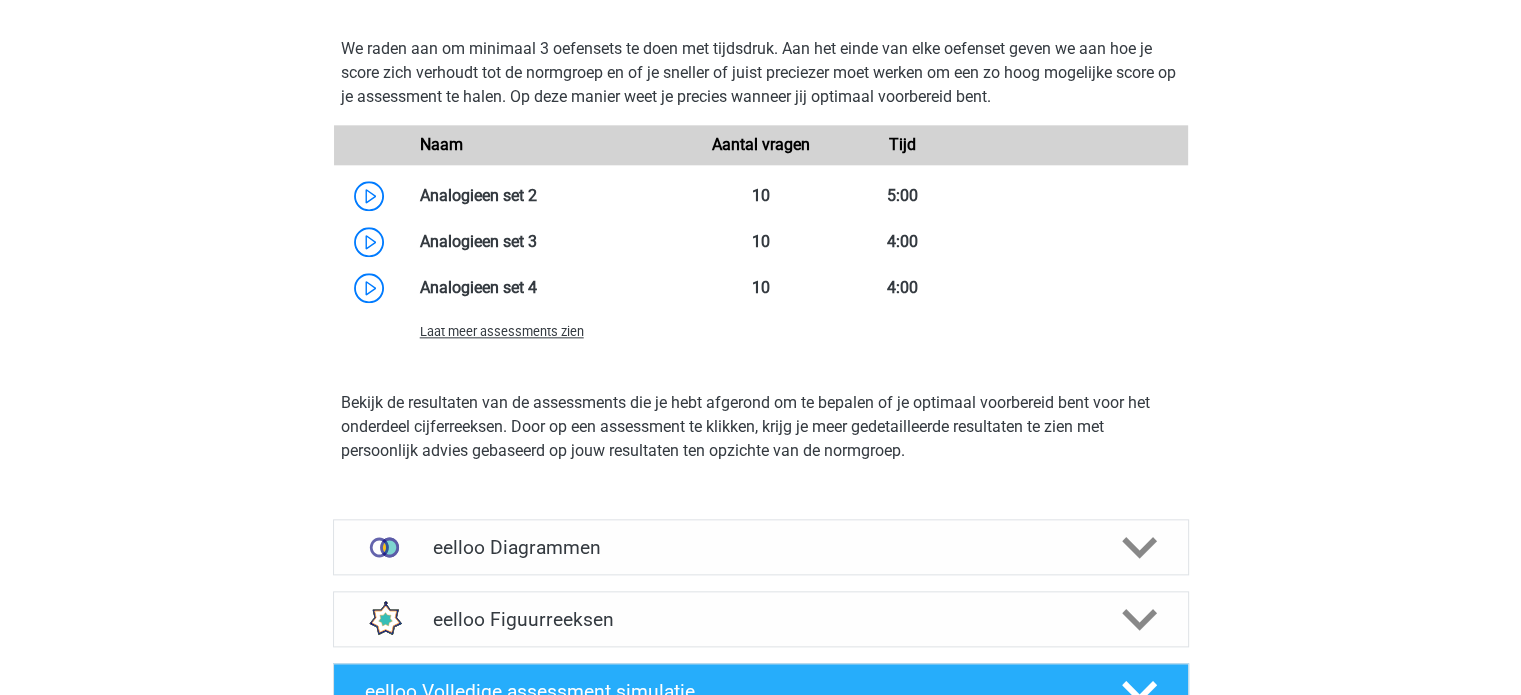 click on "Laat meer assessments zien" at bounding box center [502, 331] 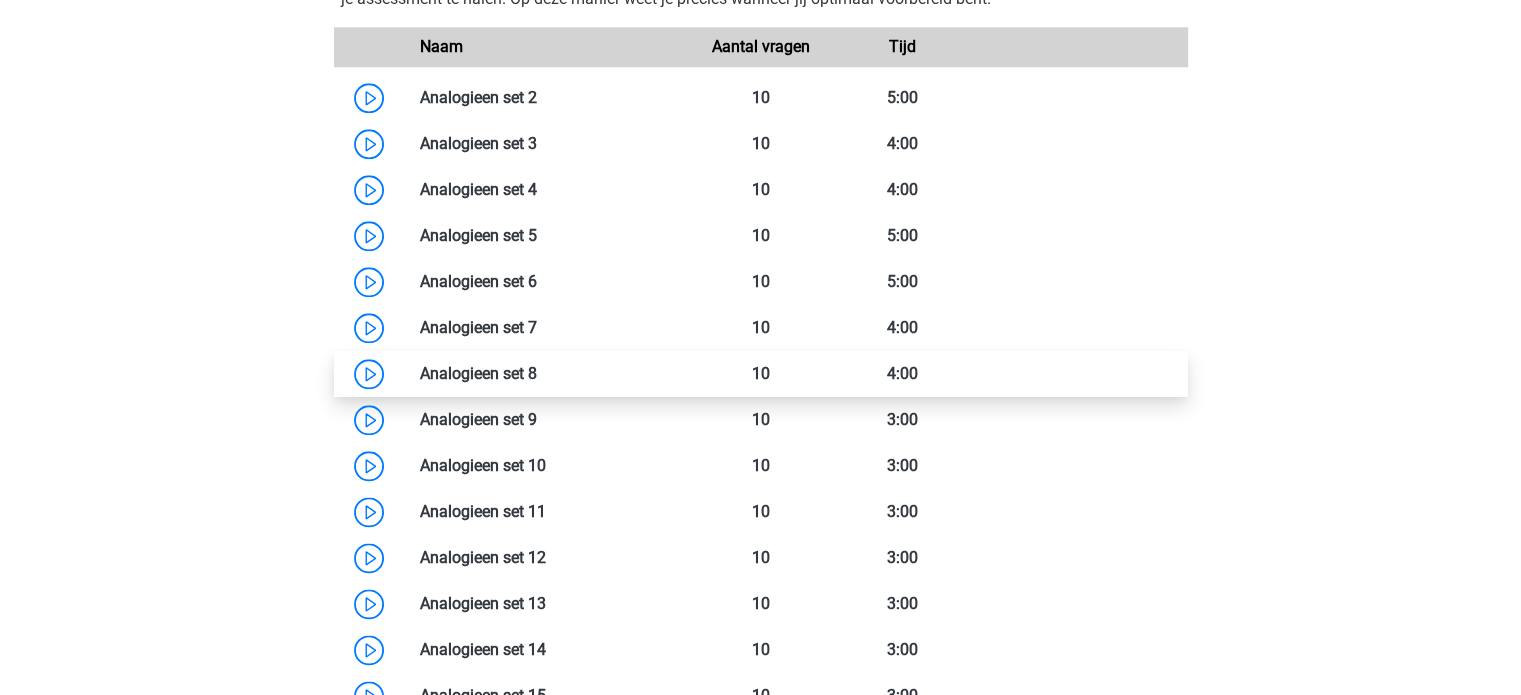 scroll, scrollTop: 2370, scrollLeft: 0, axis: vertical 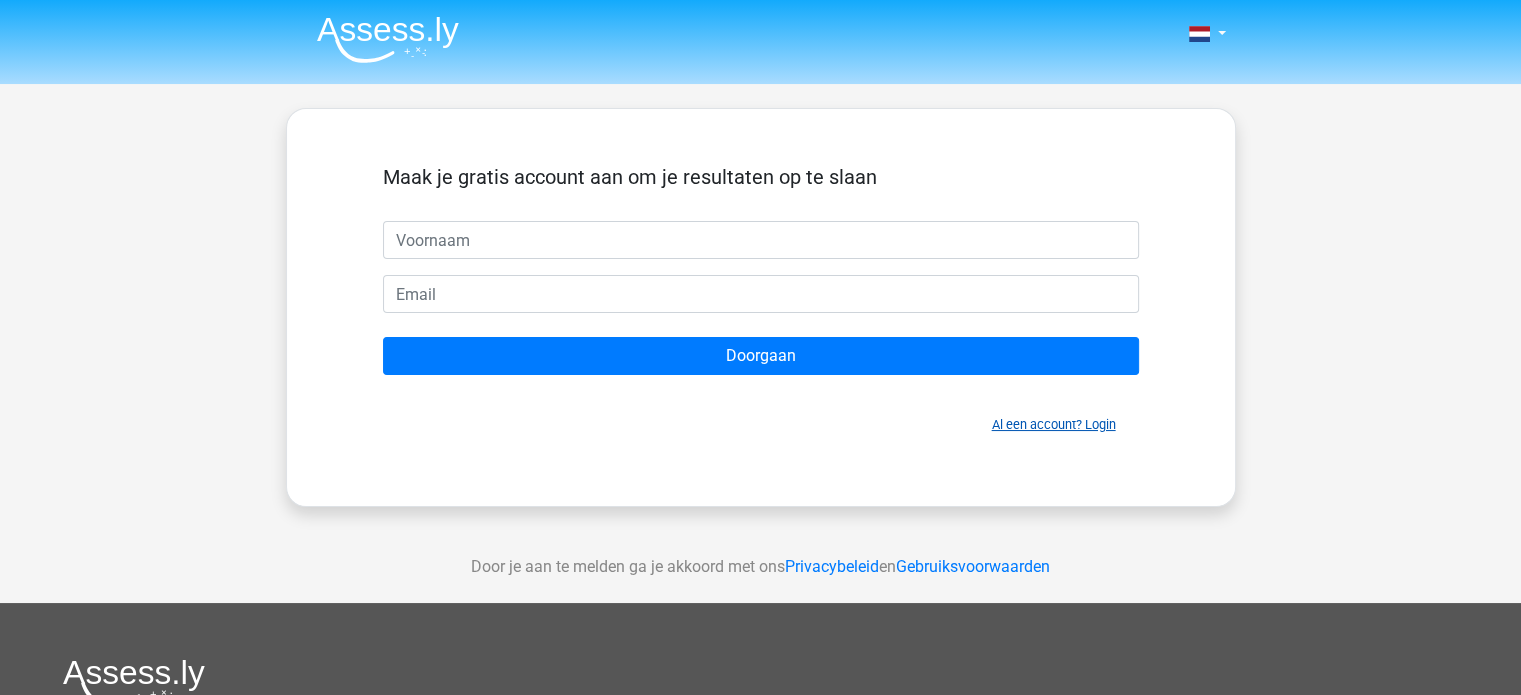 click on "Al een account? Login" at bounding box center (1054, 424) 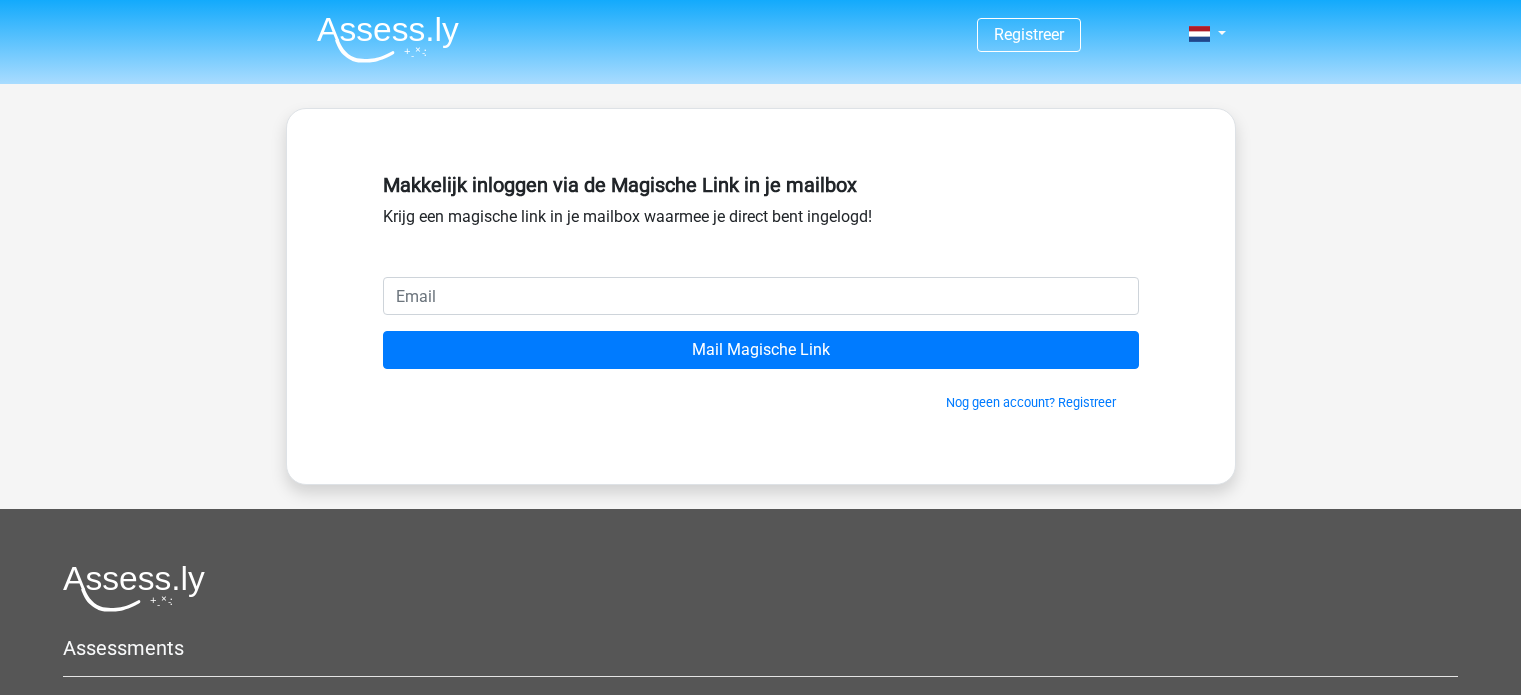 scroll, scrollTop: 0, scrollLeft: 0, axis: both 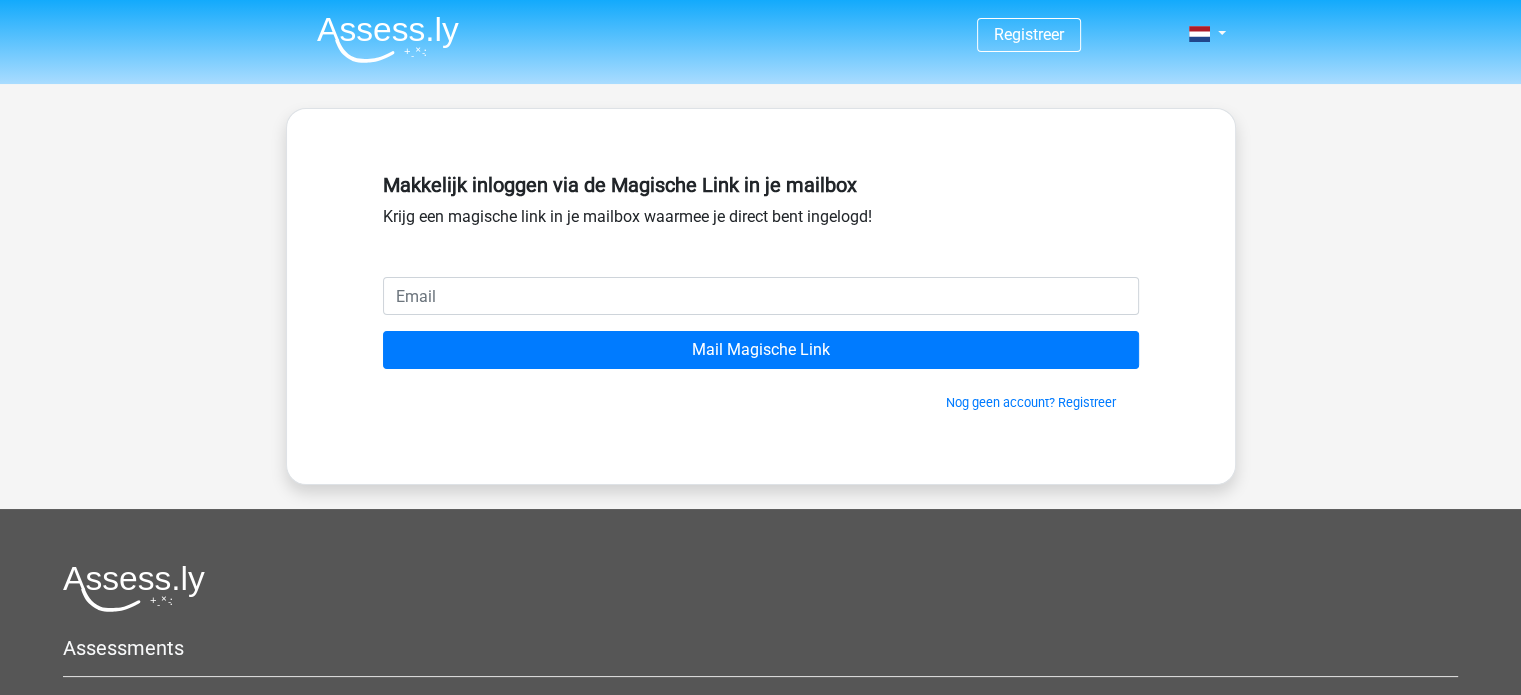 click at bounding box center (761, 296) 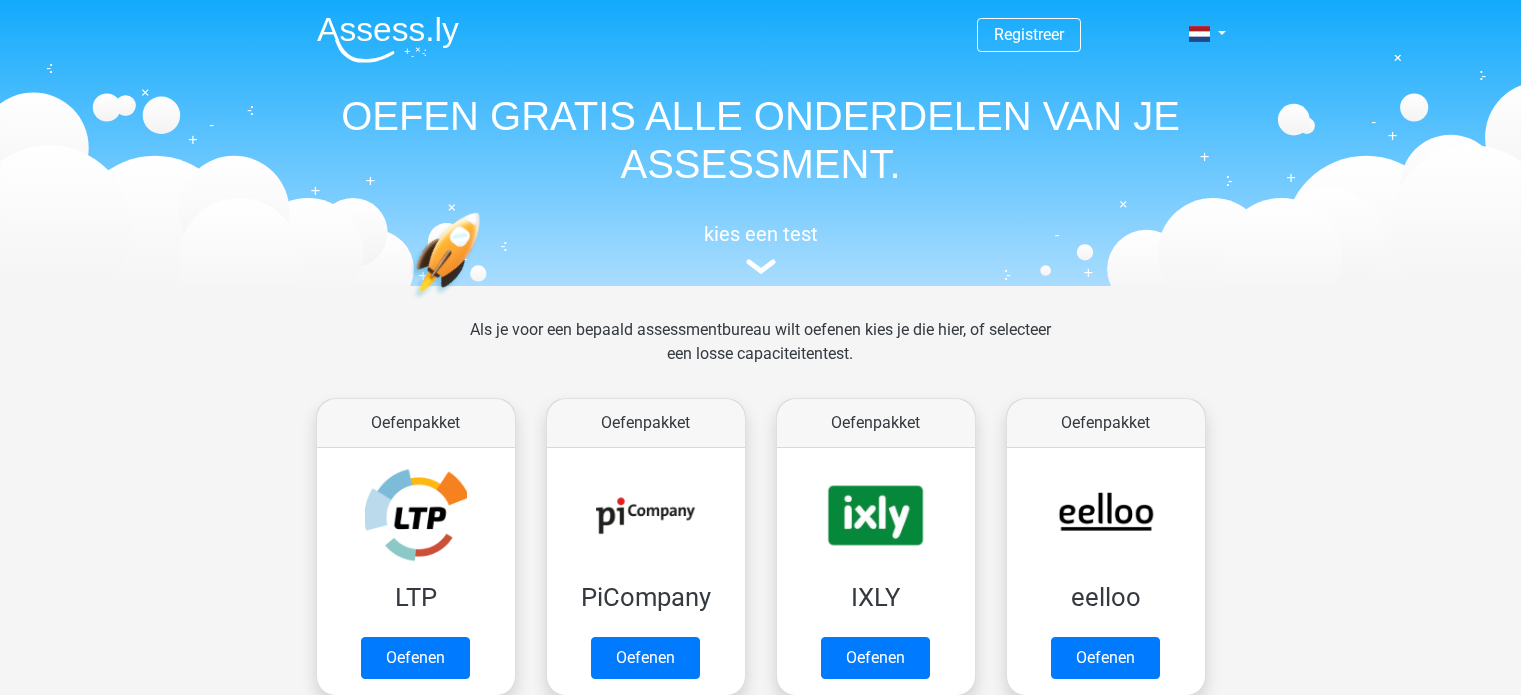 scroll, scrollTop: 0, scrollLeft: 0, axis: both 